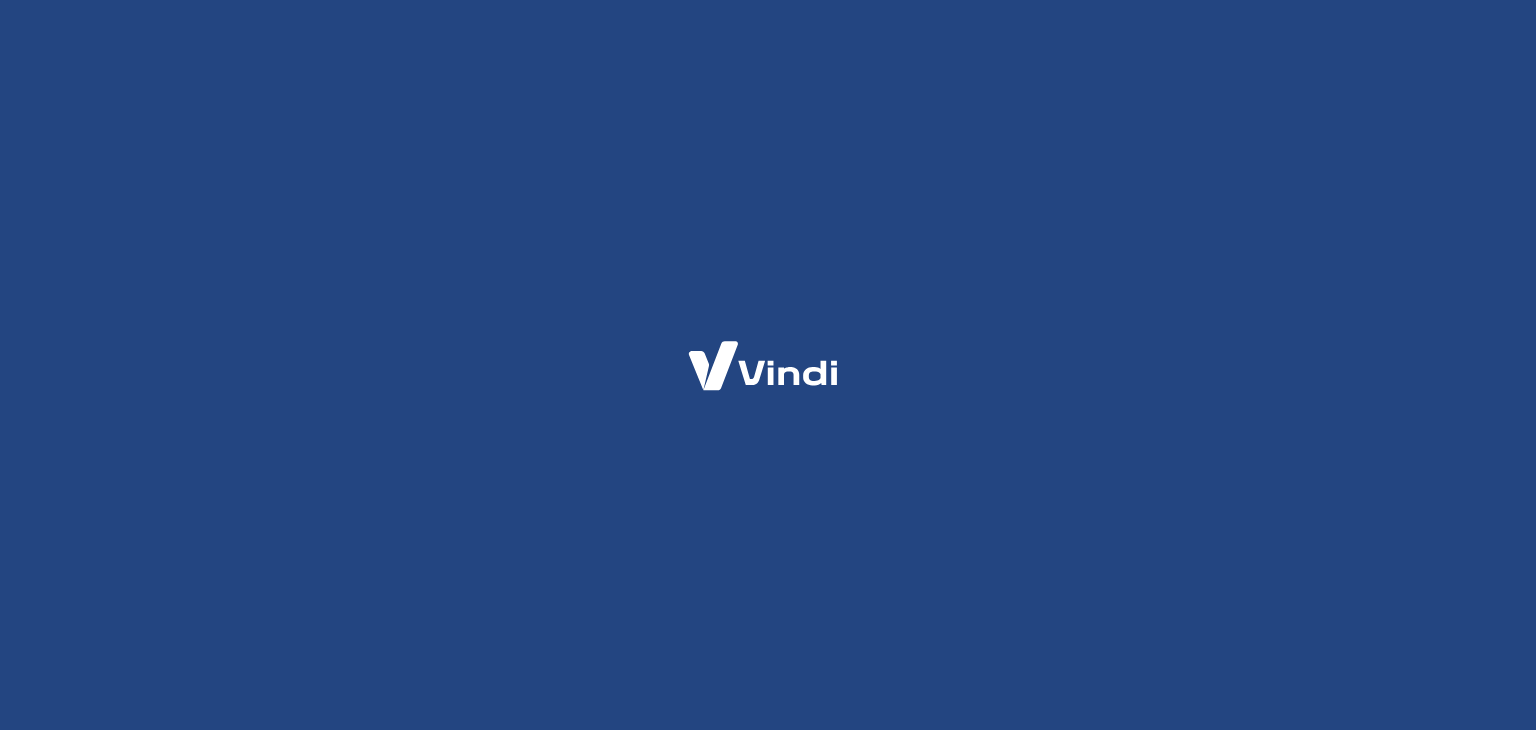 scroll, scrollTop: 0, scrollLeft: 0, axis: both 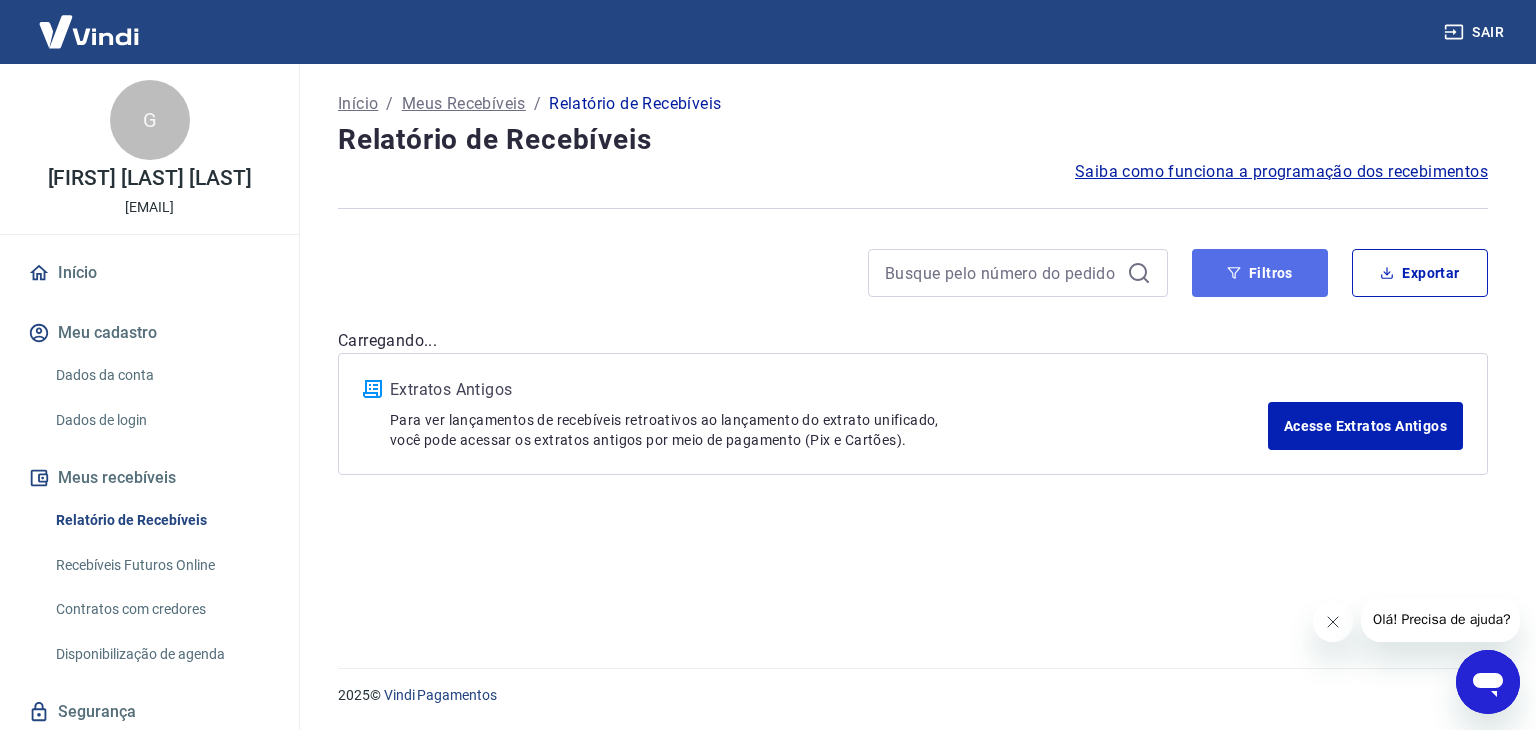 click 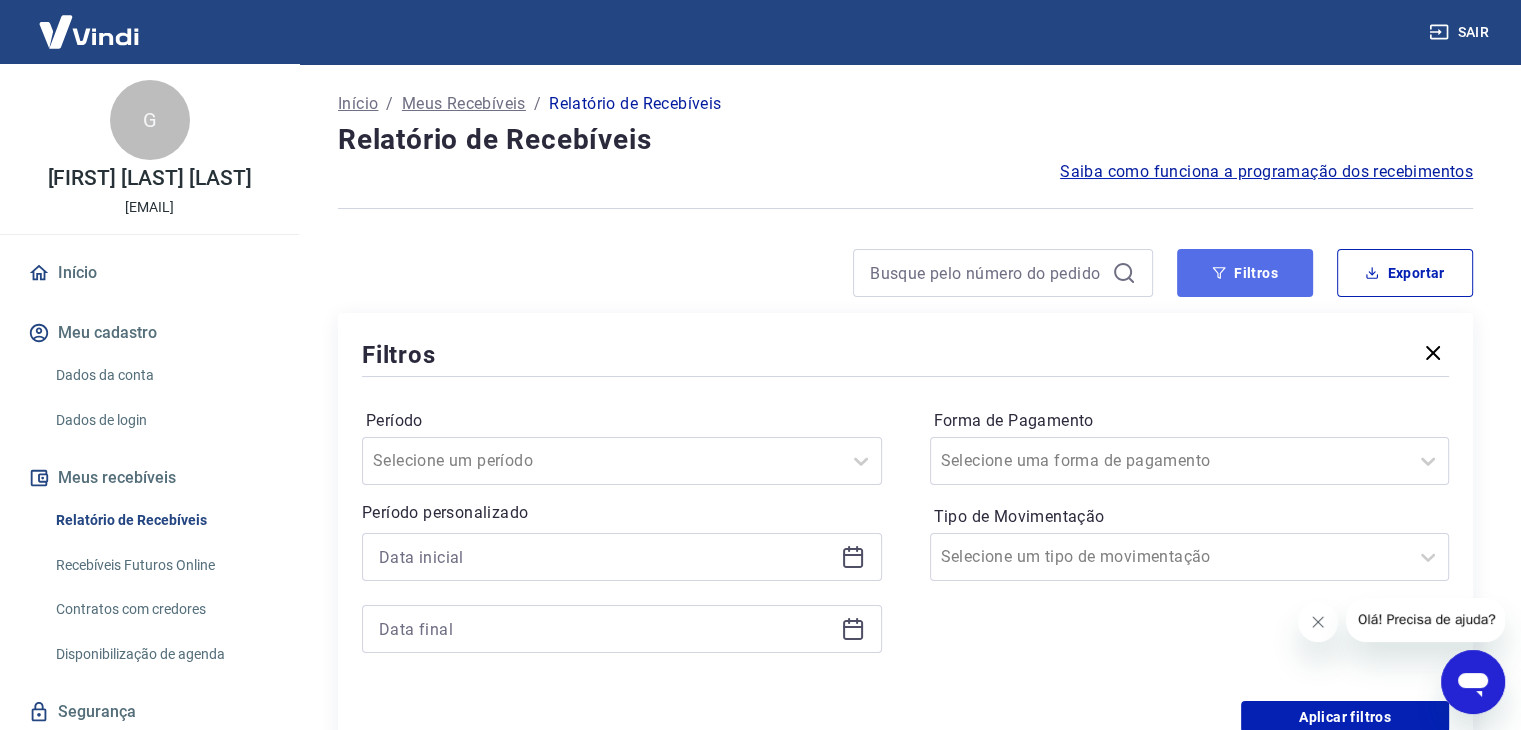 click on "Filtros" at bounding box center [1245, 273] 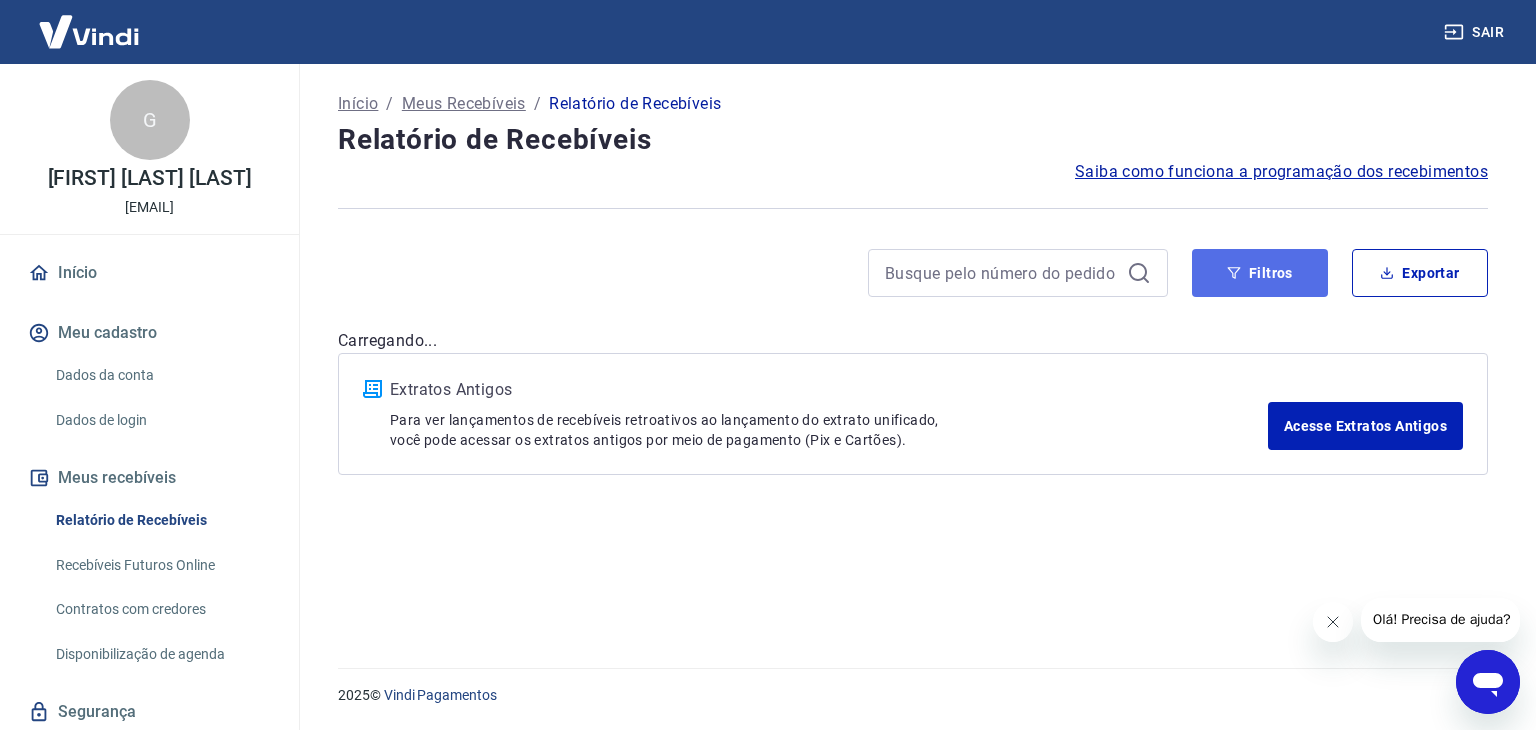 click 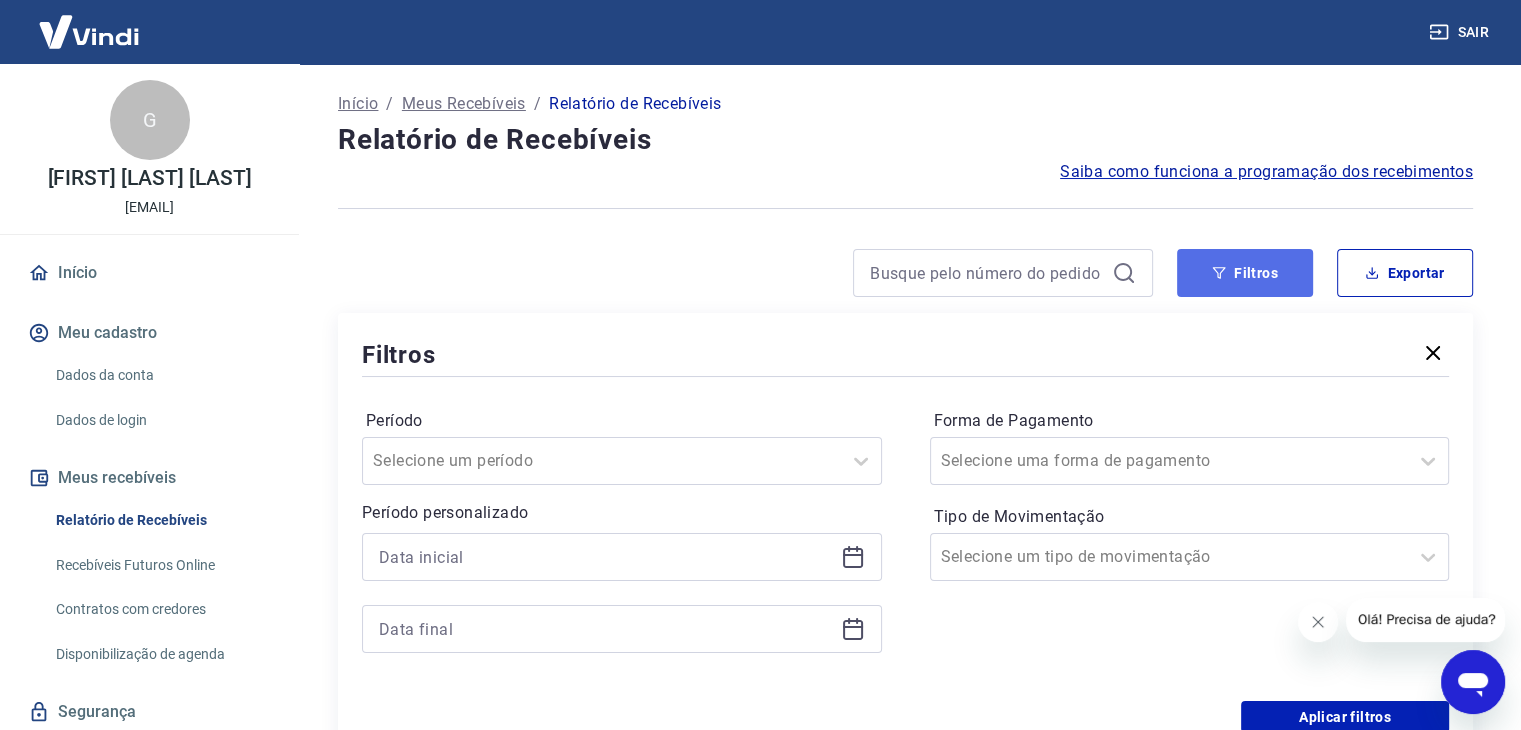 click on "Filtros" at bounding box center (1245, 273) 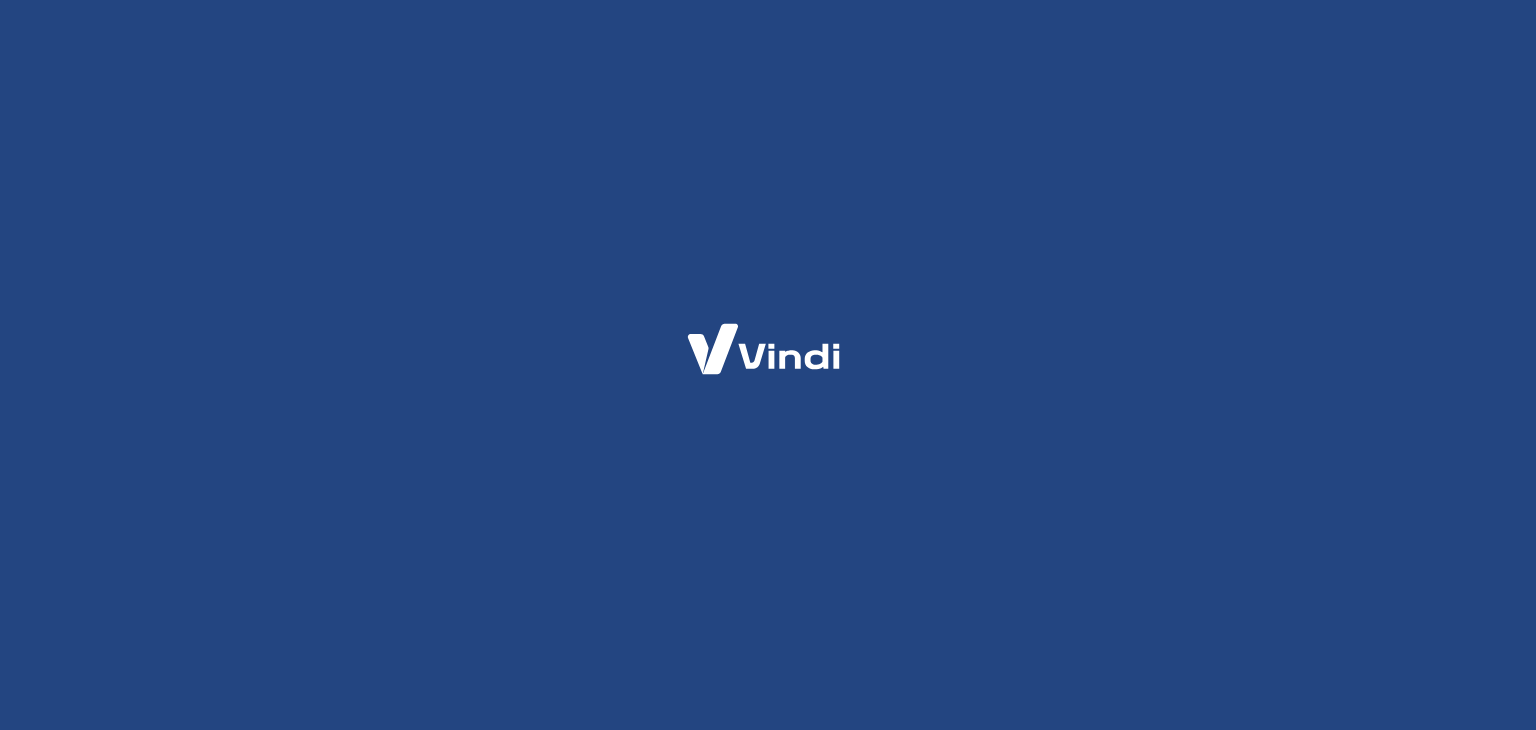 scroll, scrollTop: 0, scrollLeft: 0, axis: both 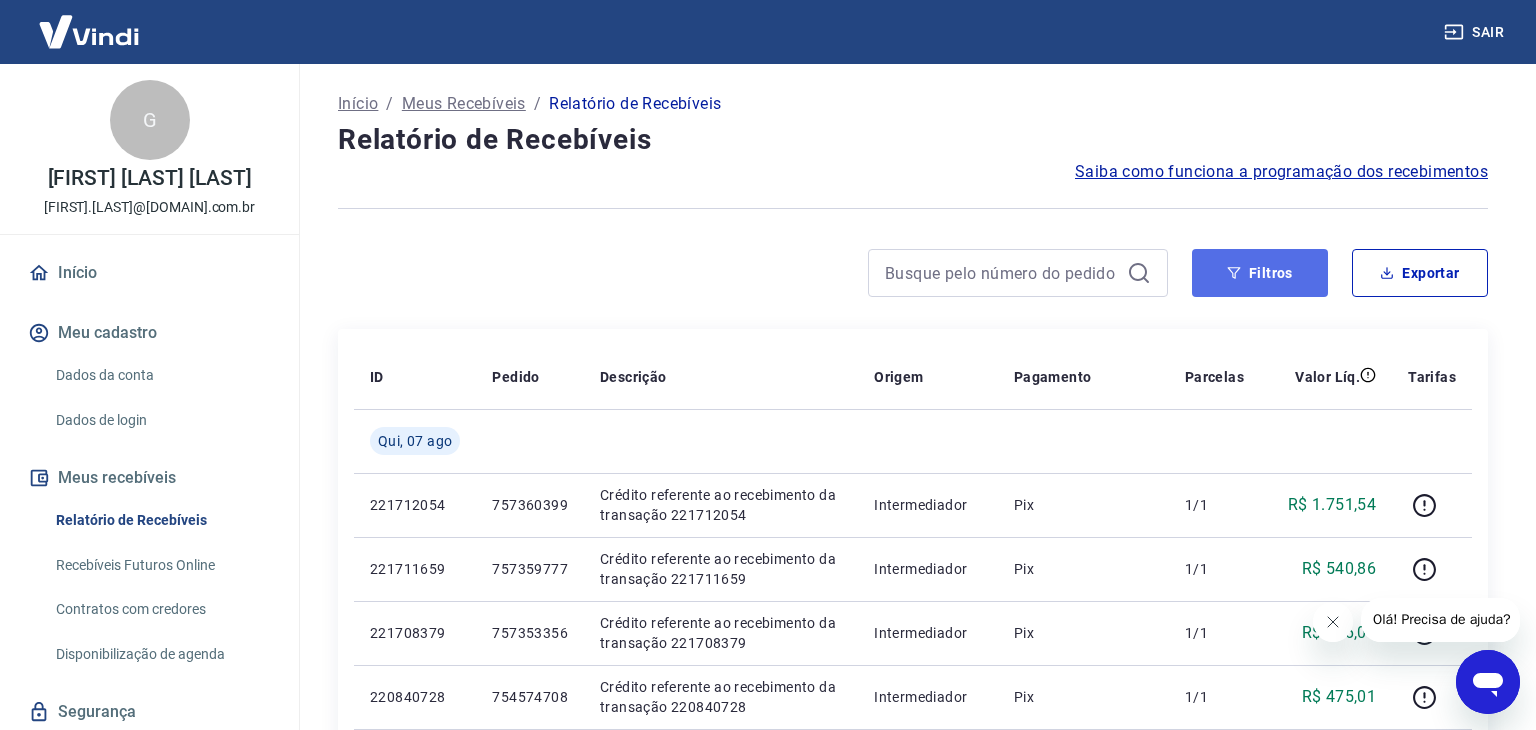 click on "Filtros" at bounding box center [1260, 273] 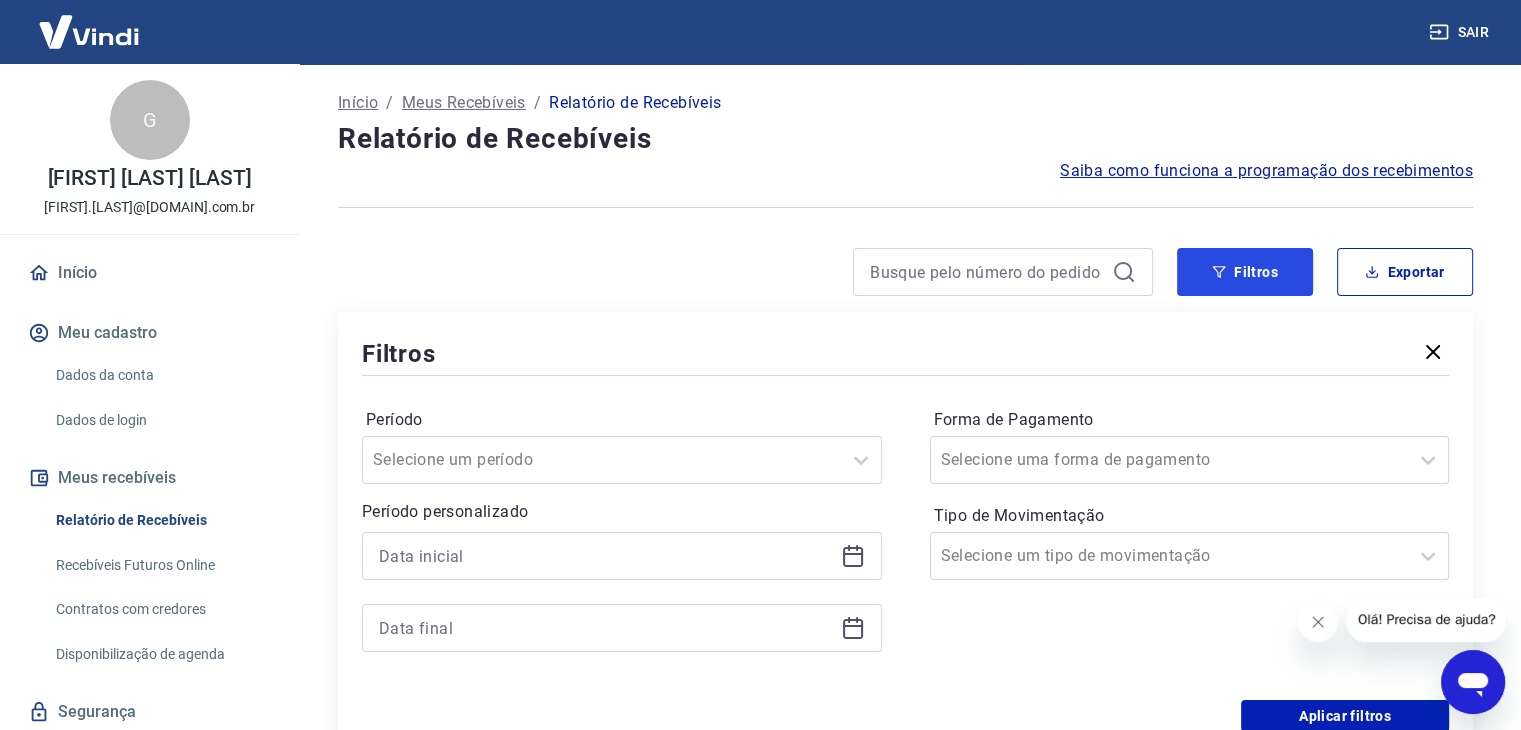 scroll, scrollTop: 200, scrollLeft: 0, axis: vertical 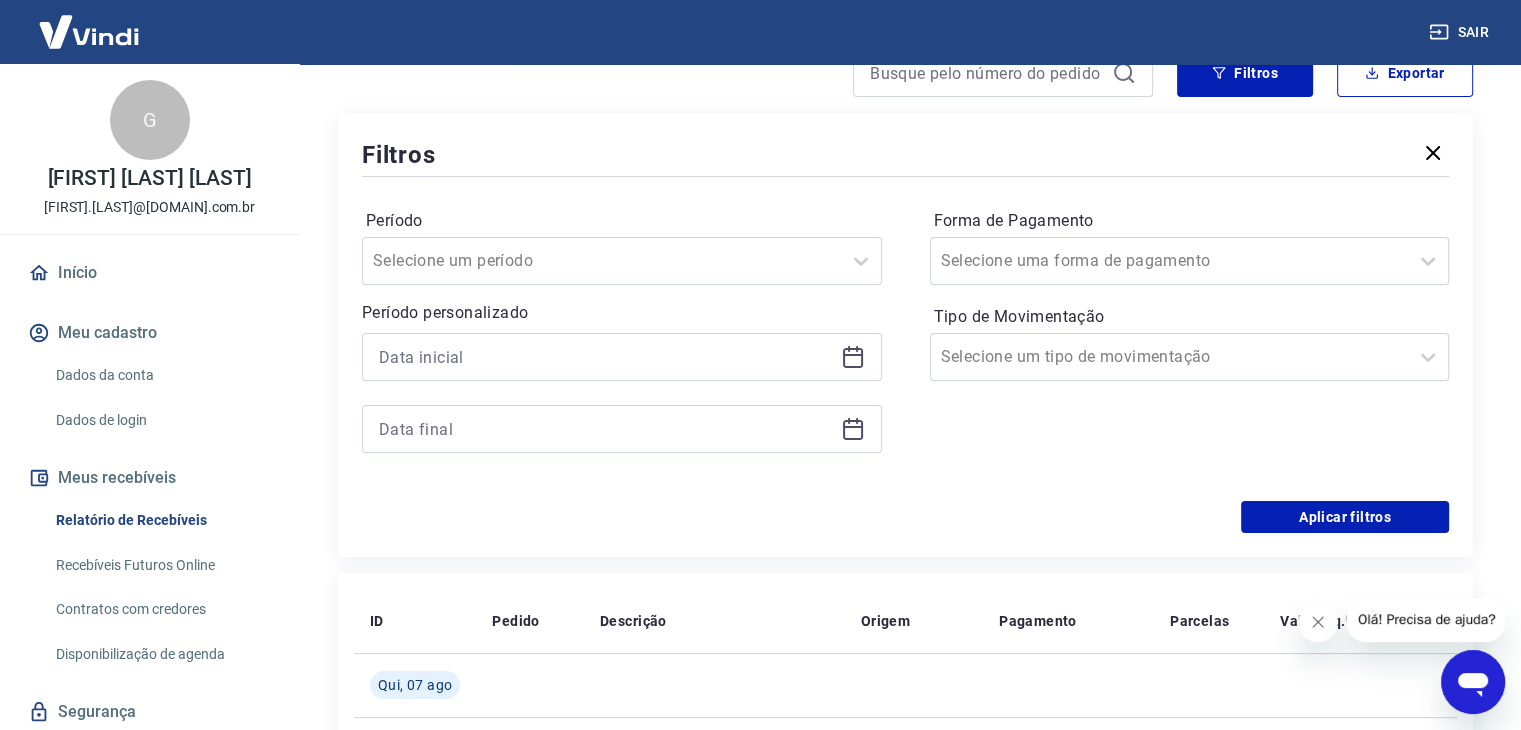 click at bounding box center [622, 357] 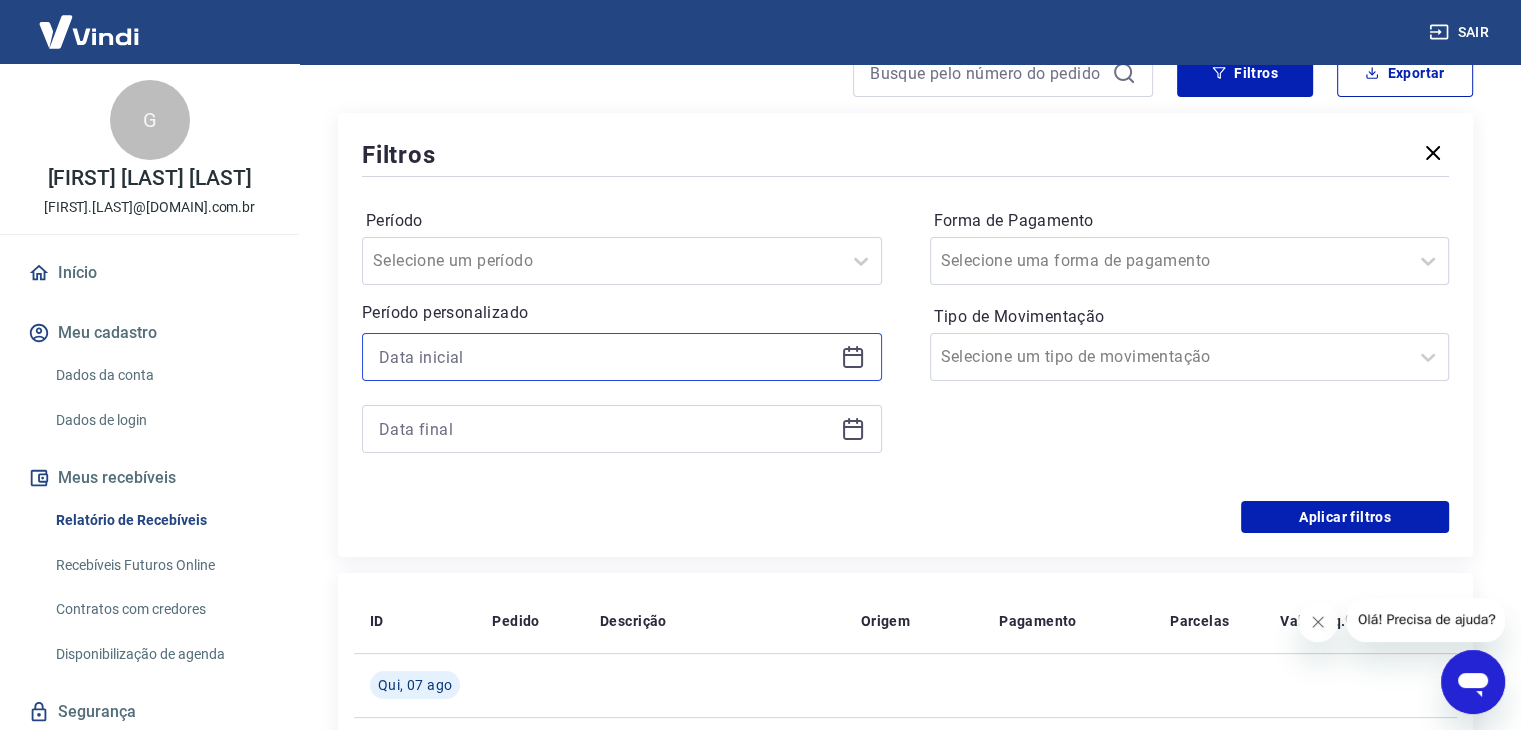 click at bounding box center (606, 357) 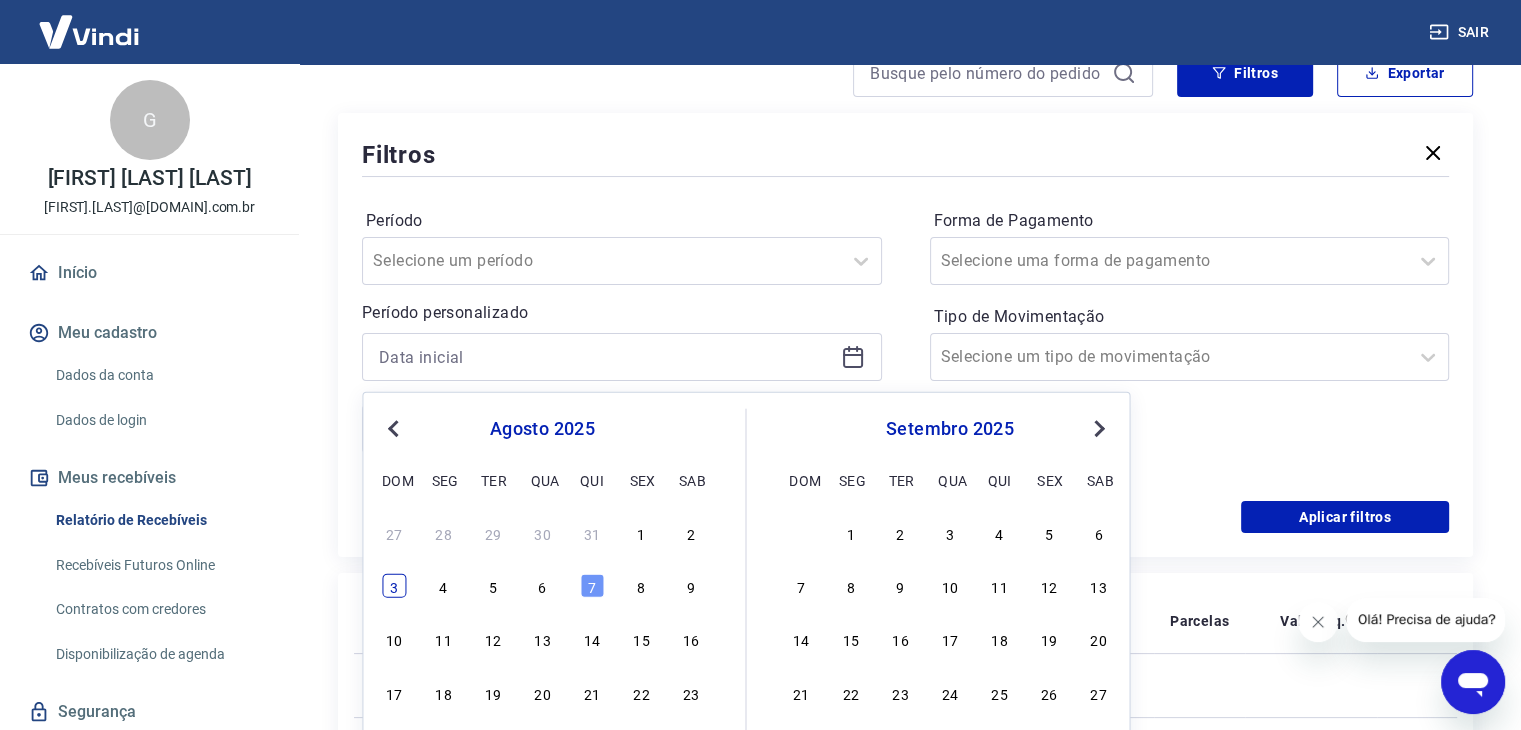 click on "3" at bounding box center (394, 586) 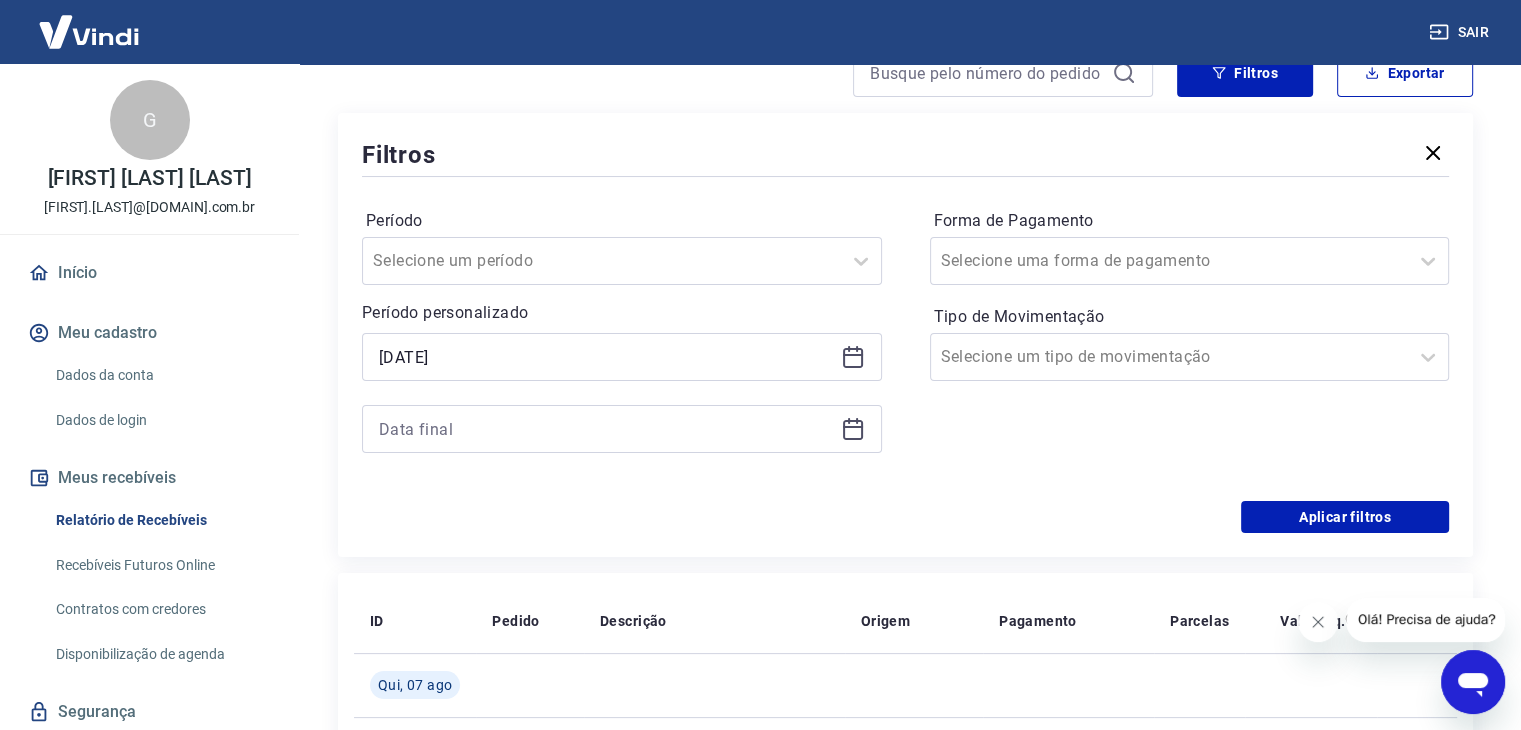 type on "03/08/2025" 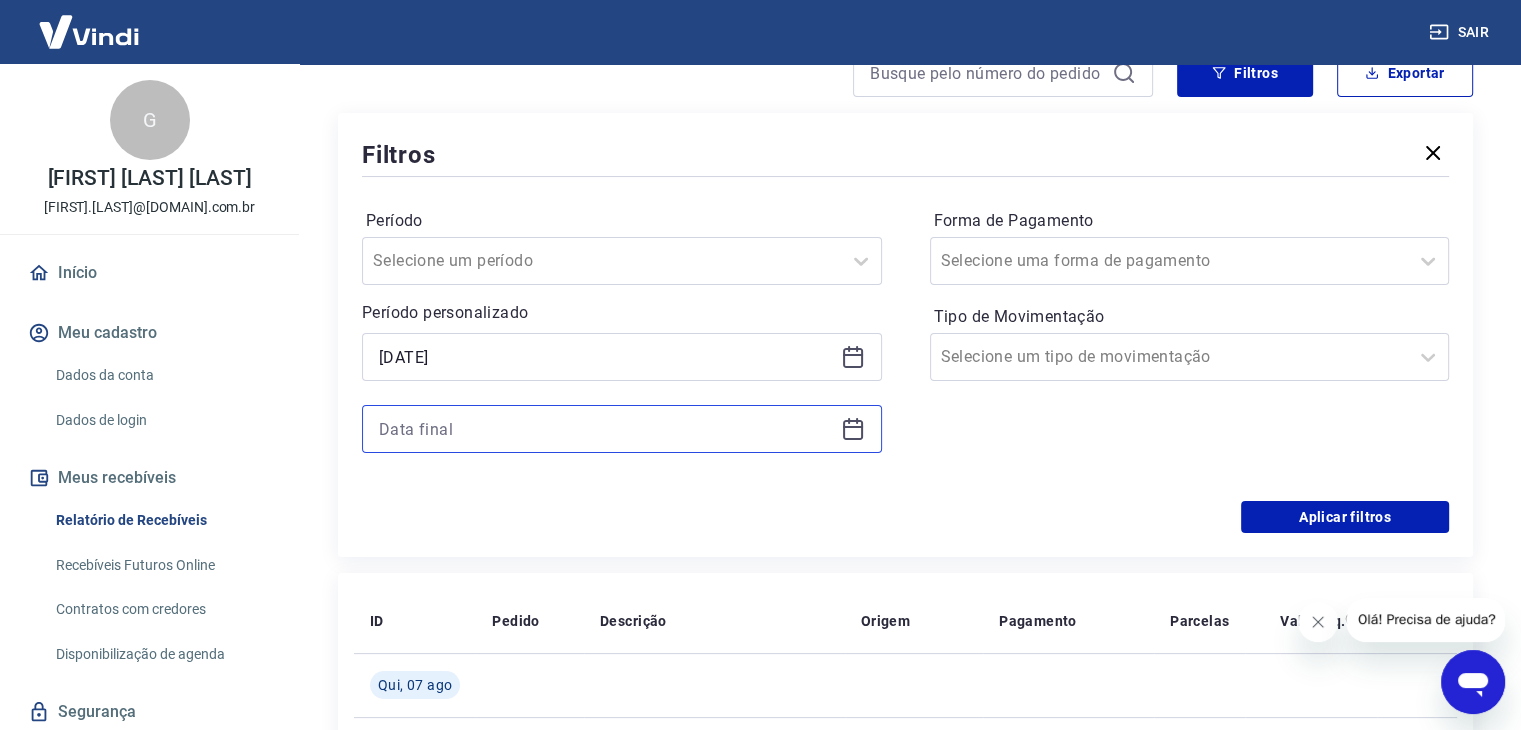 click at bounding box center [606, 429] 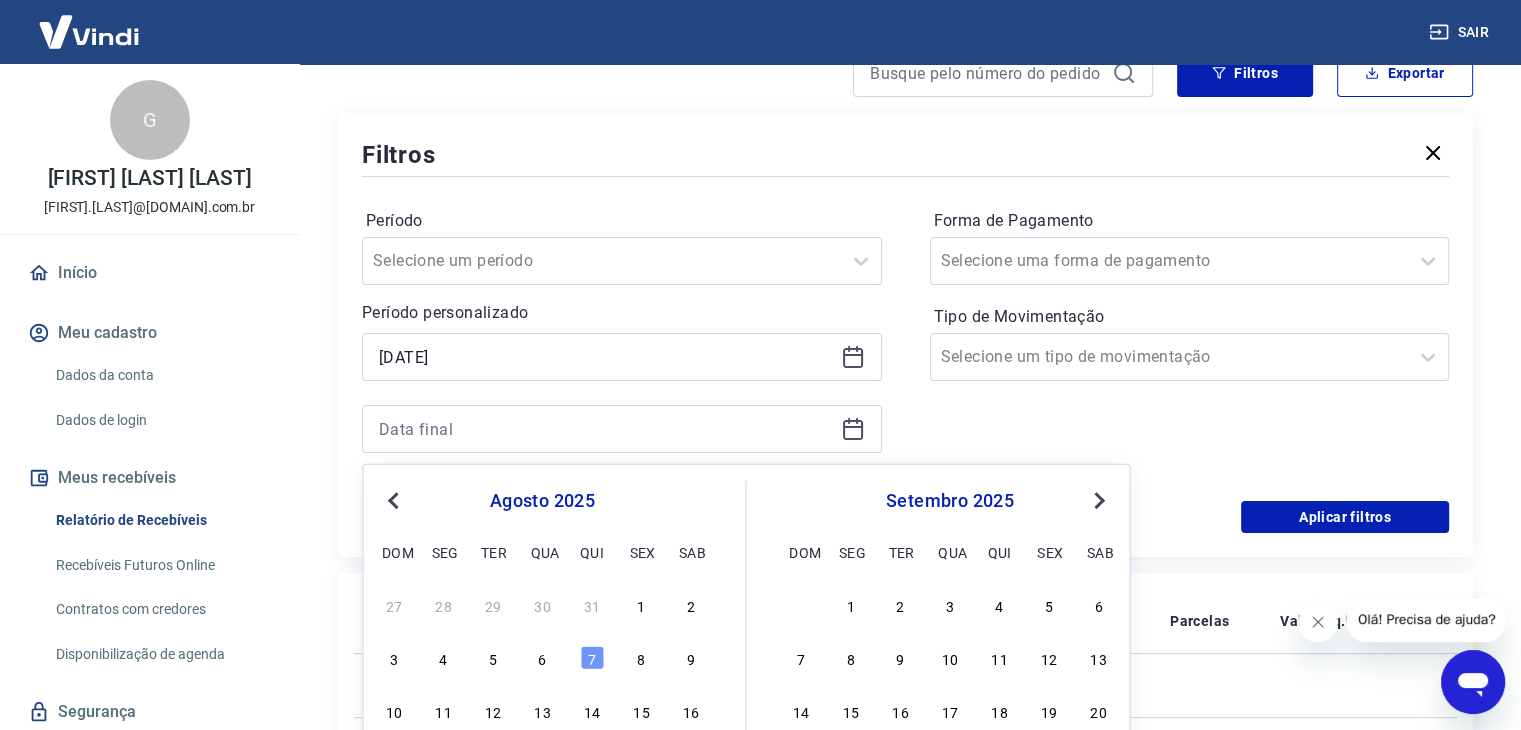 drag, startPoint x: 536, startPoint y: 678, endPoint x: 1242, endPoint y: 441, distance: 744.7181 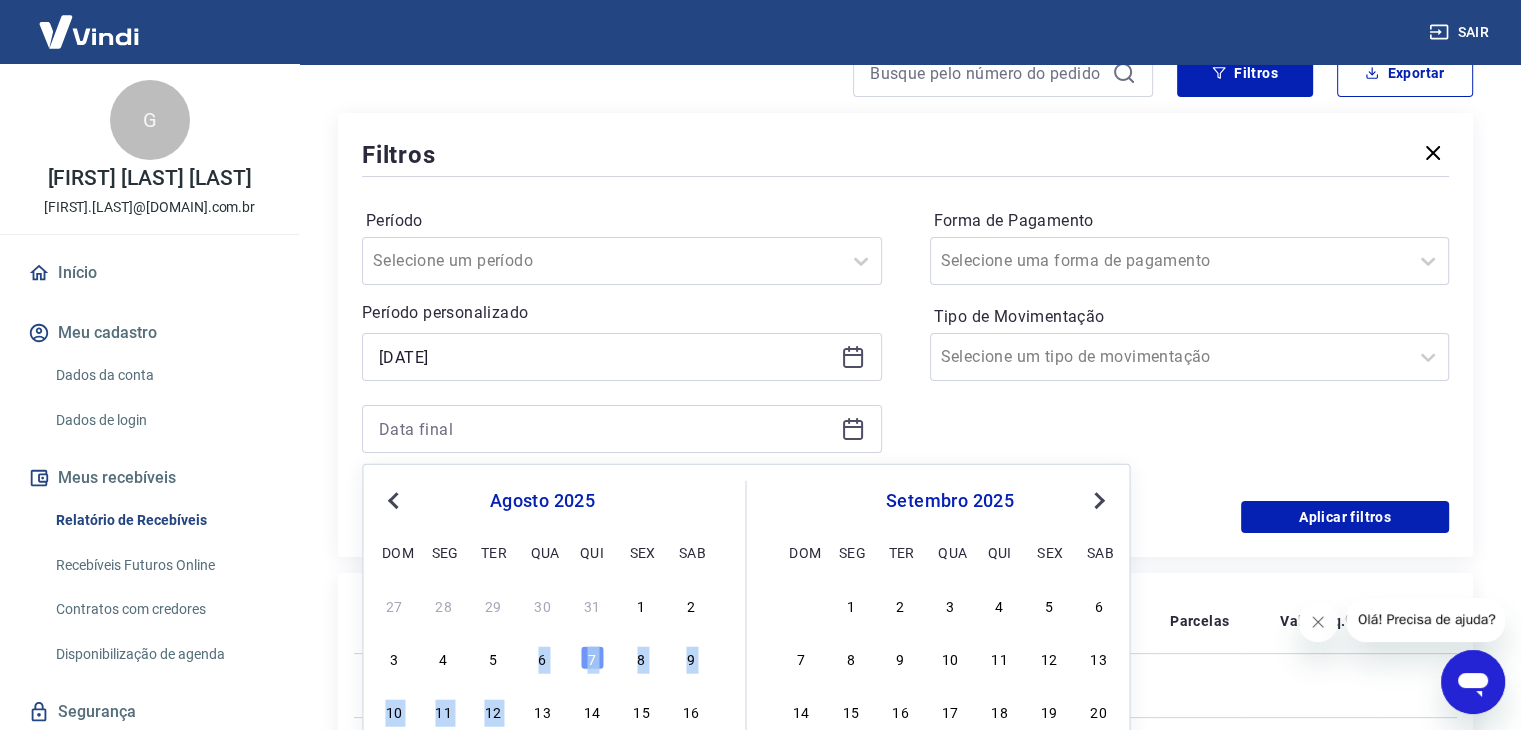 click on "6" at bounding box center (542, 658) 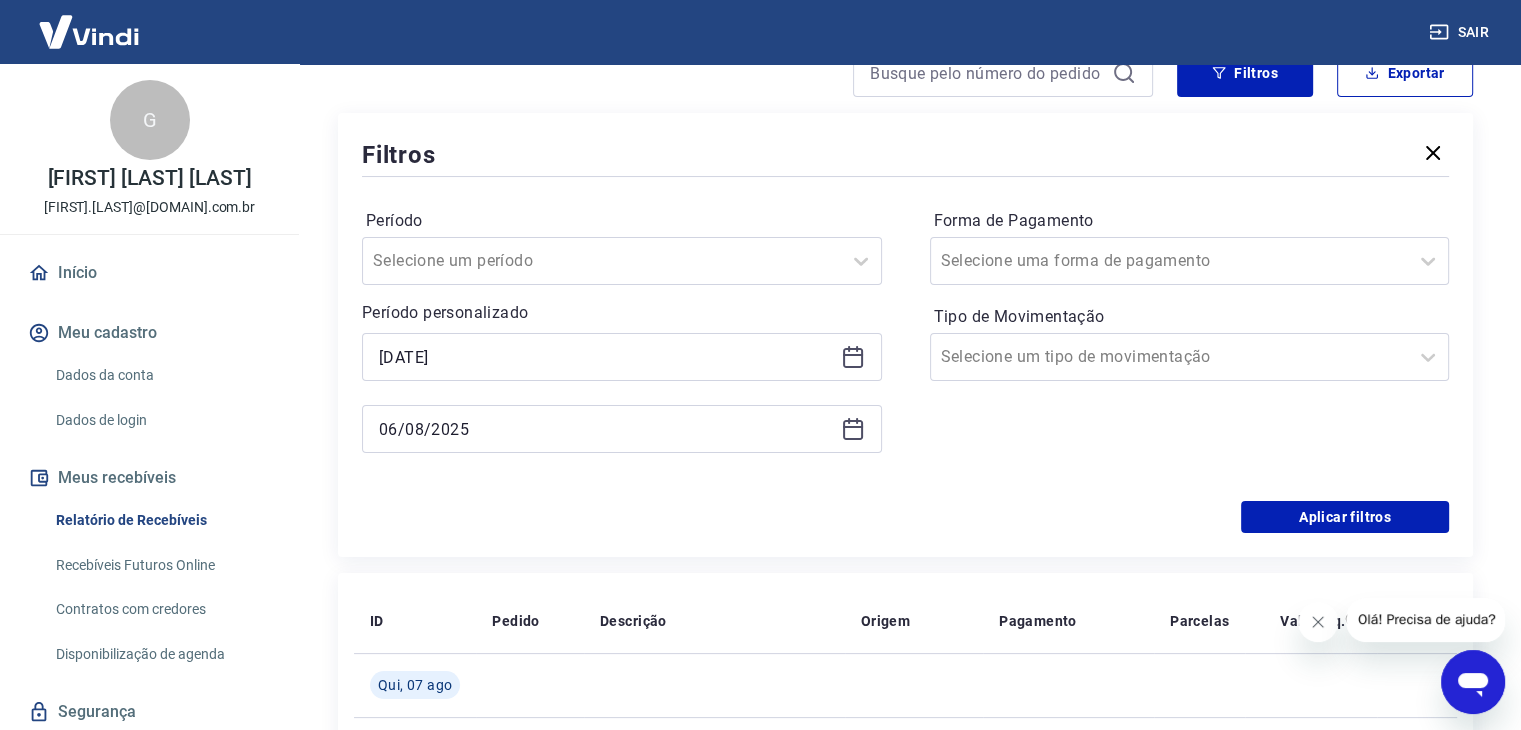 type on "06/08/2025" 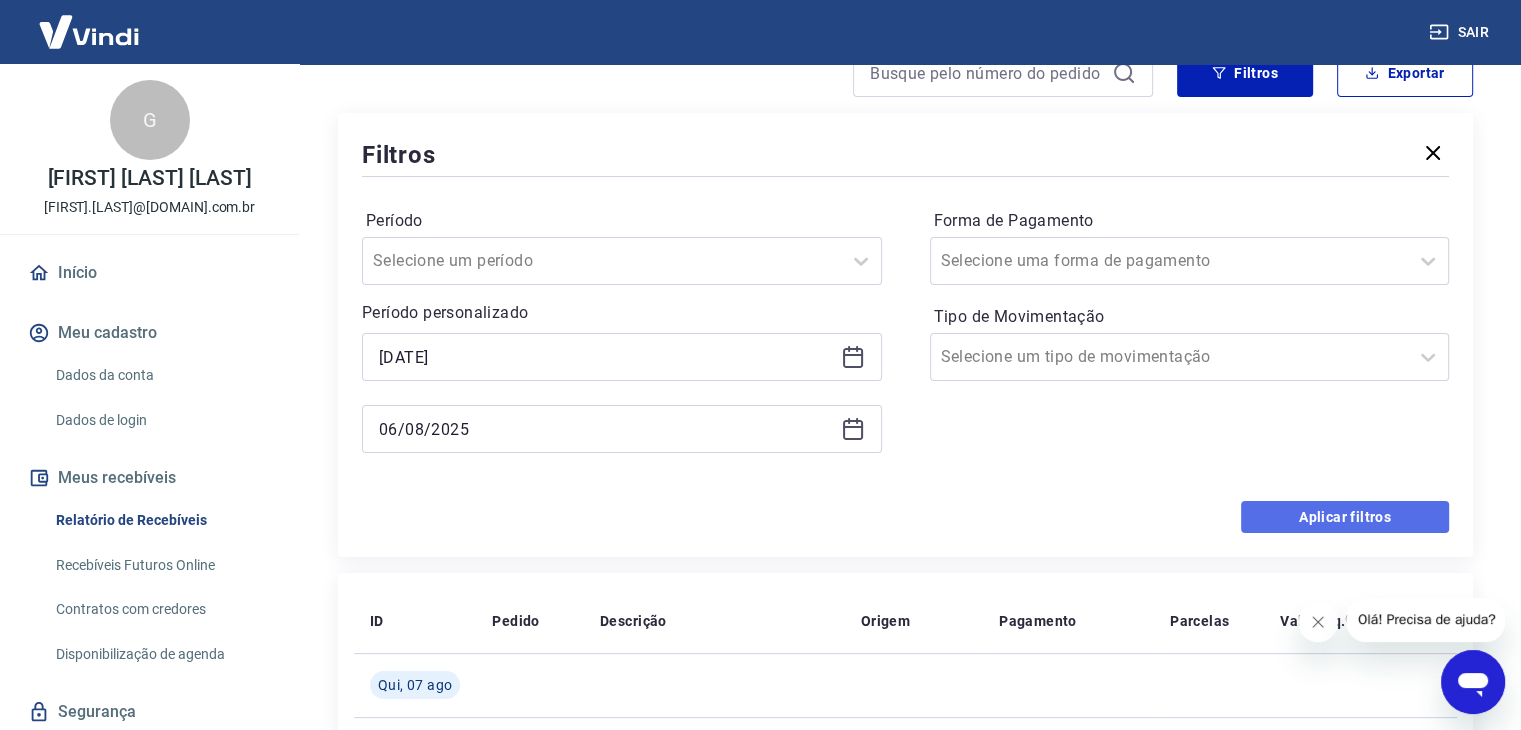 click on "Aplicar filtros" at bounding box center [1345, 517] 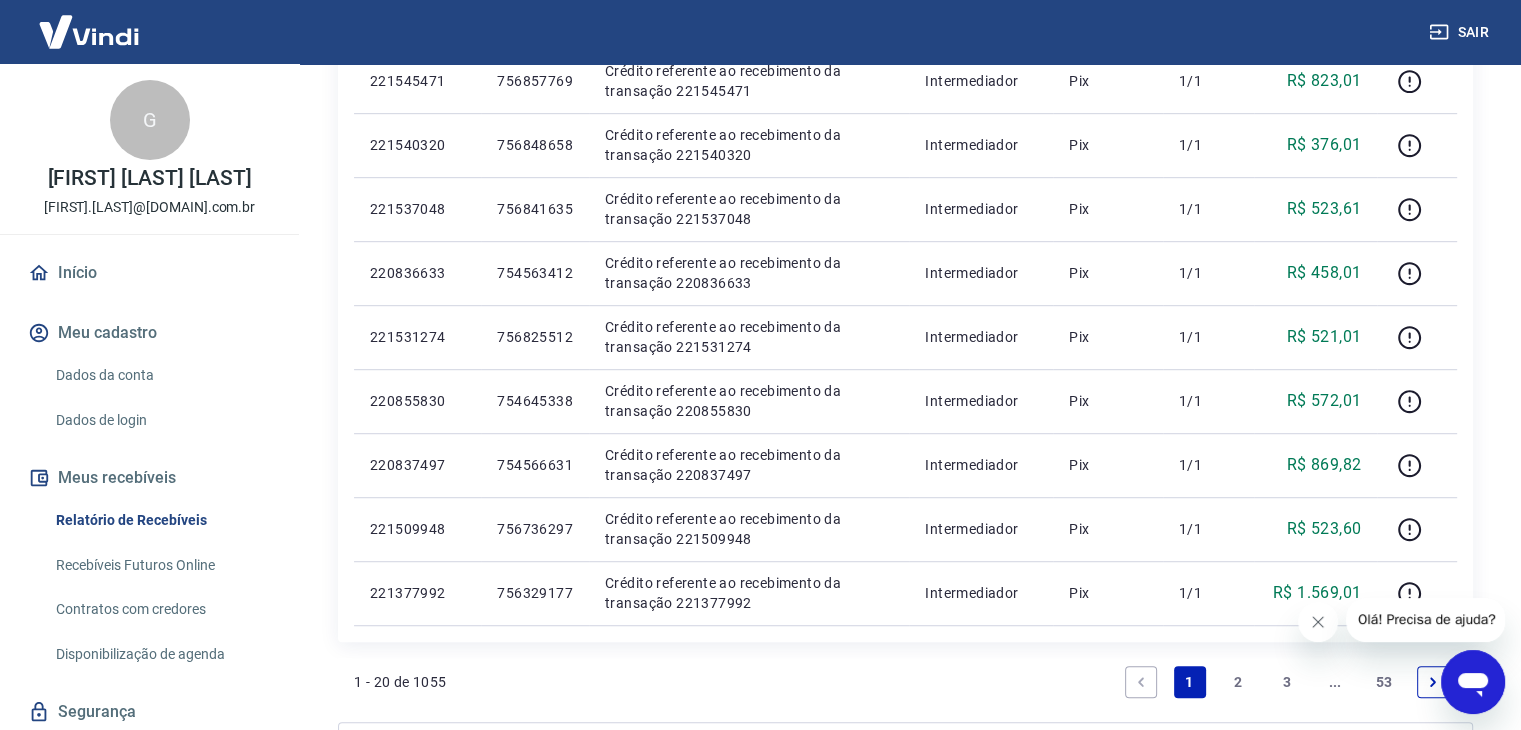 scroll, scrollTop: 1351, scrollLeft: 0, axis: vertical 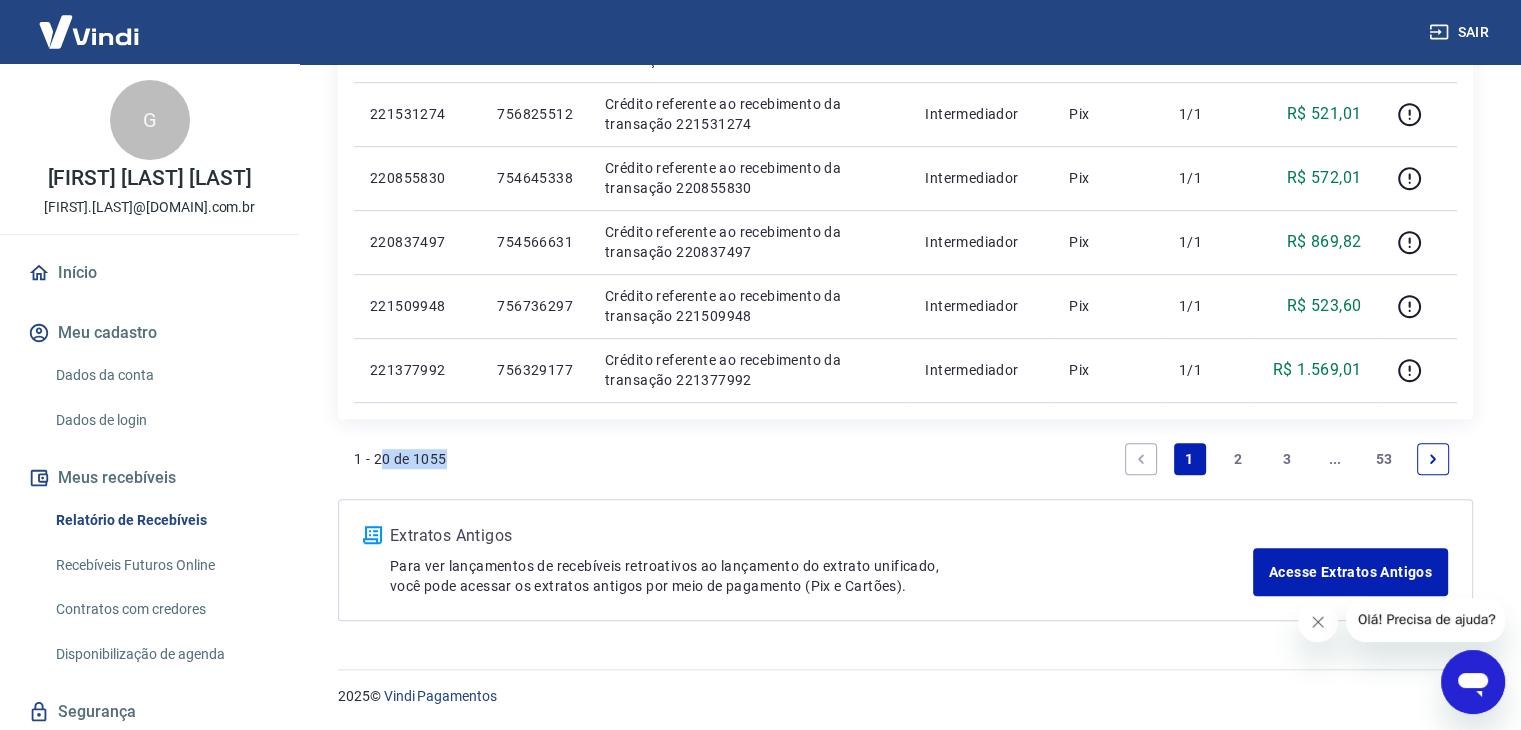 drag, startPoint x: 472, startPoint y: 457, endPoint x: 382, endPoint y: 457, distance: 90 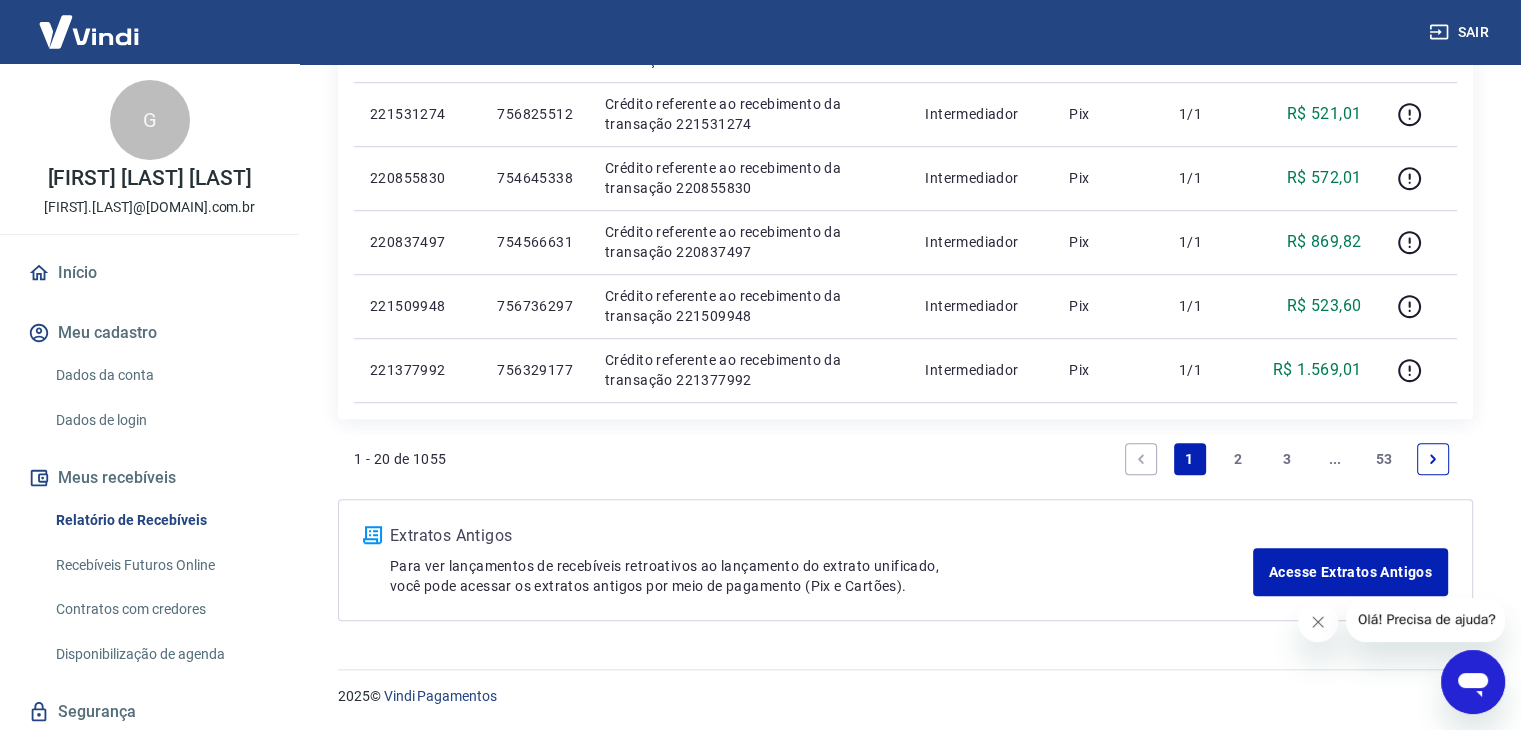 click on "1 - 20 de 1055" at bounding box center (400, 459) 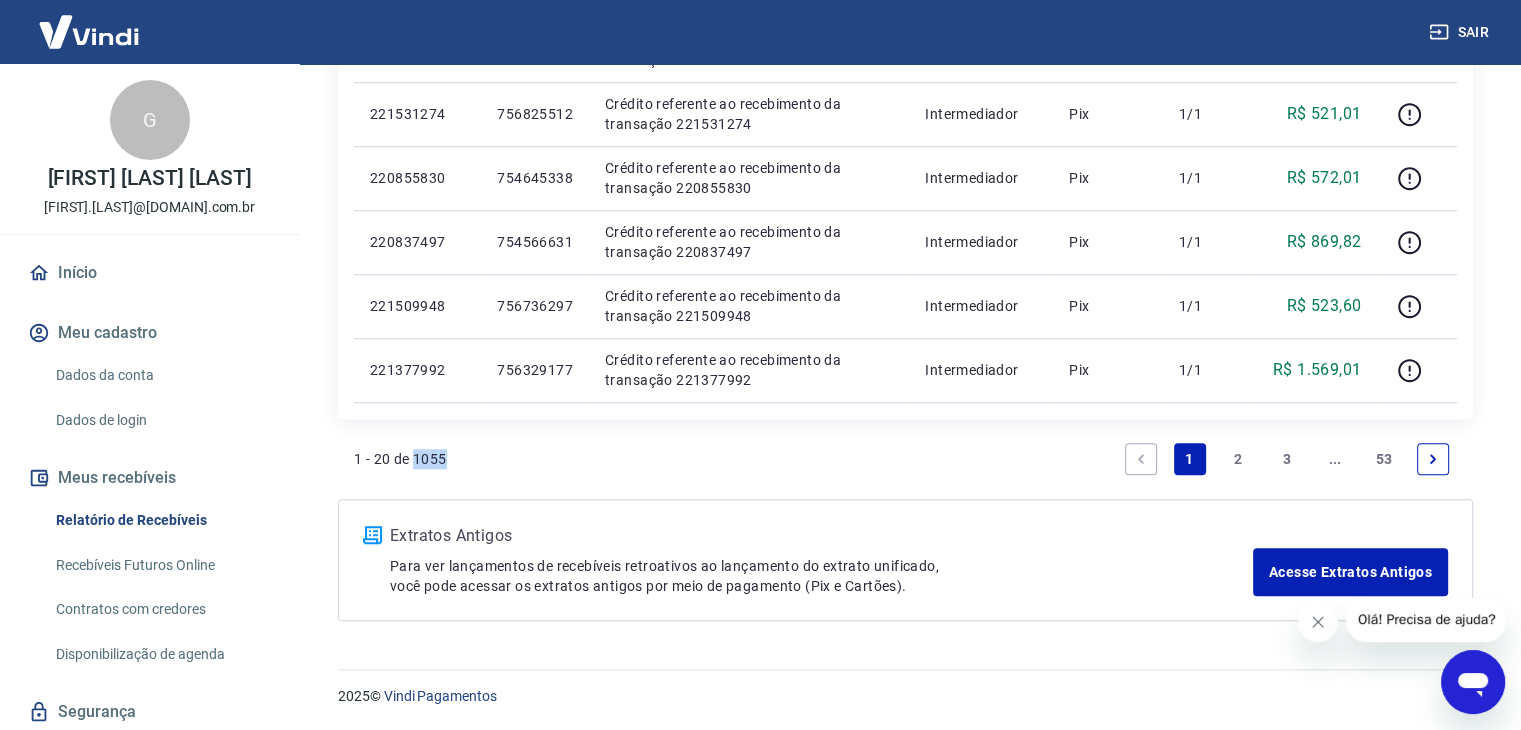 click on "1 - 20 de 1055" at bounding box center (400, 459) 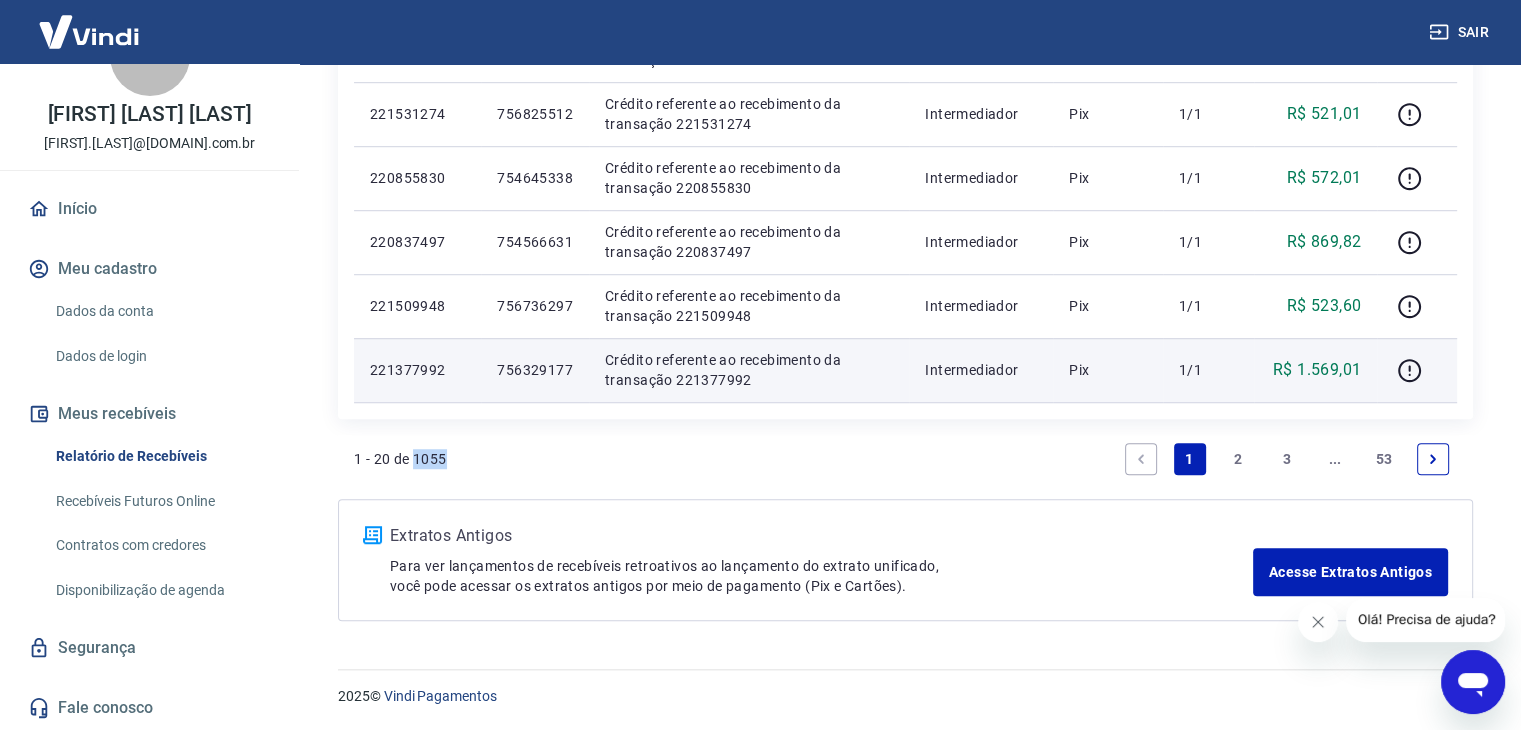scroll, scrollTop: 85, scrollLeft: 0, axis: vertical 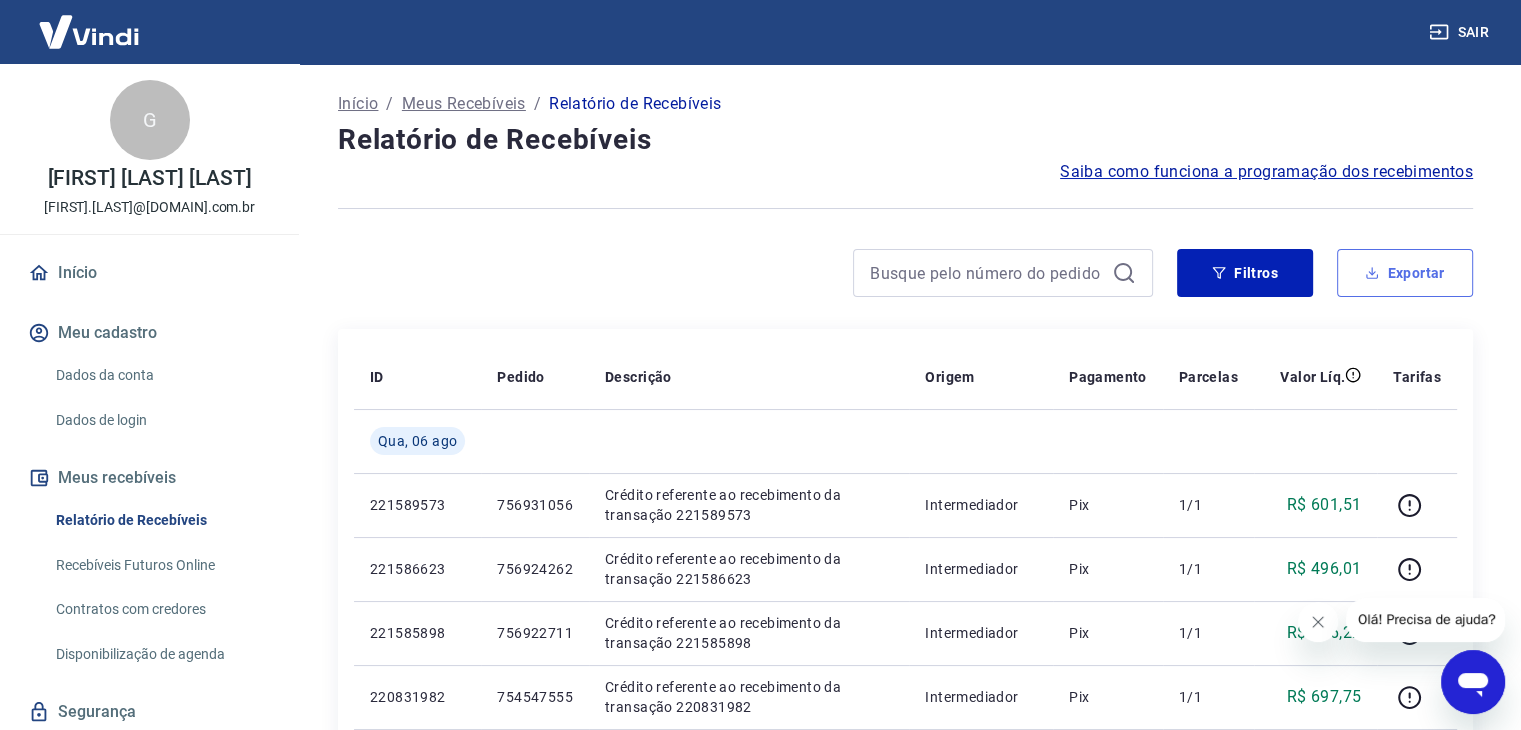 click on "Exportar" at bounding box center (1405, 273) 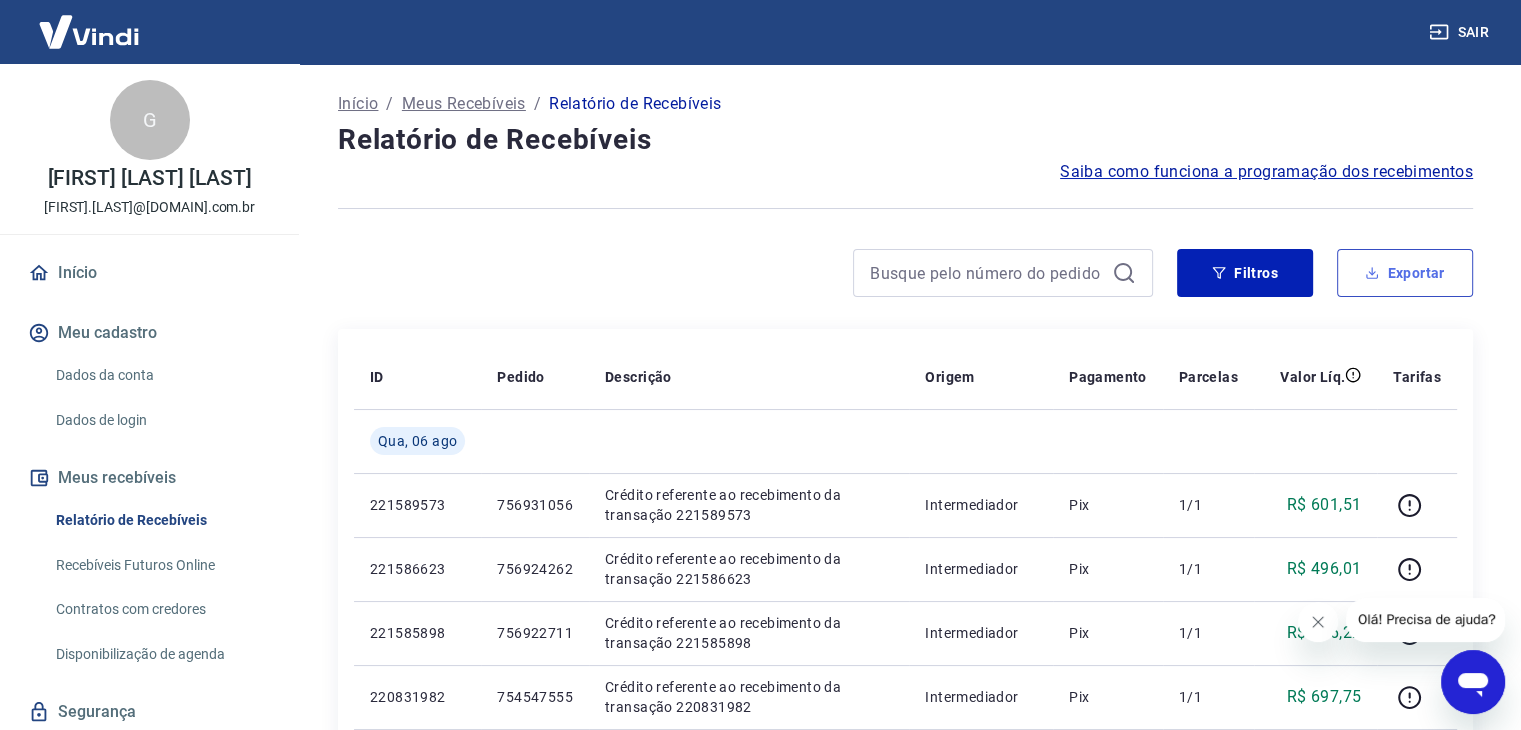 type on "03/08/2025" 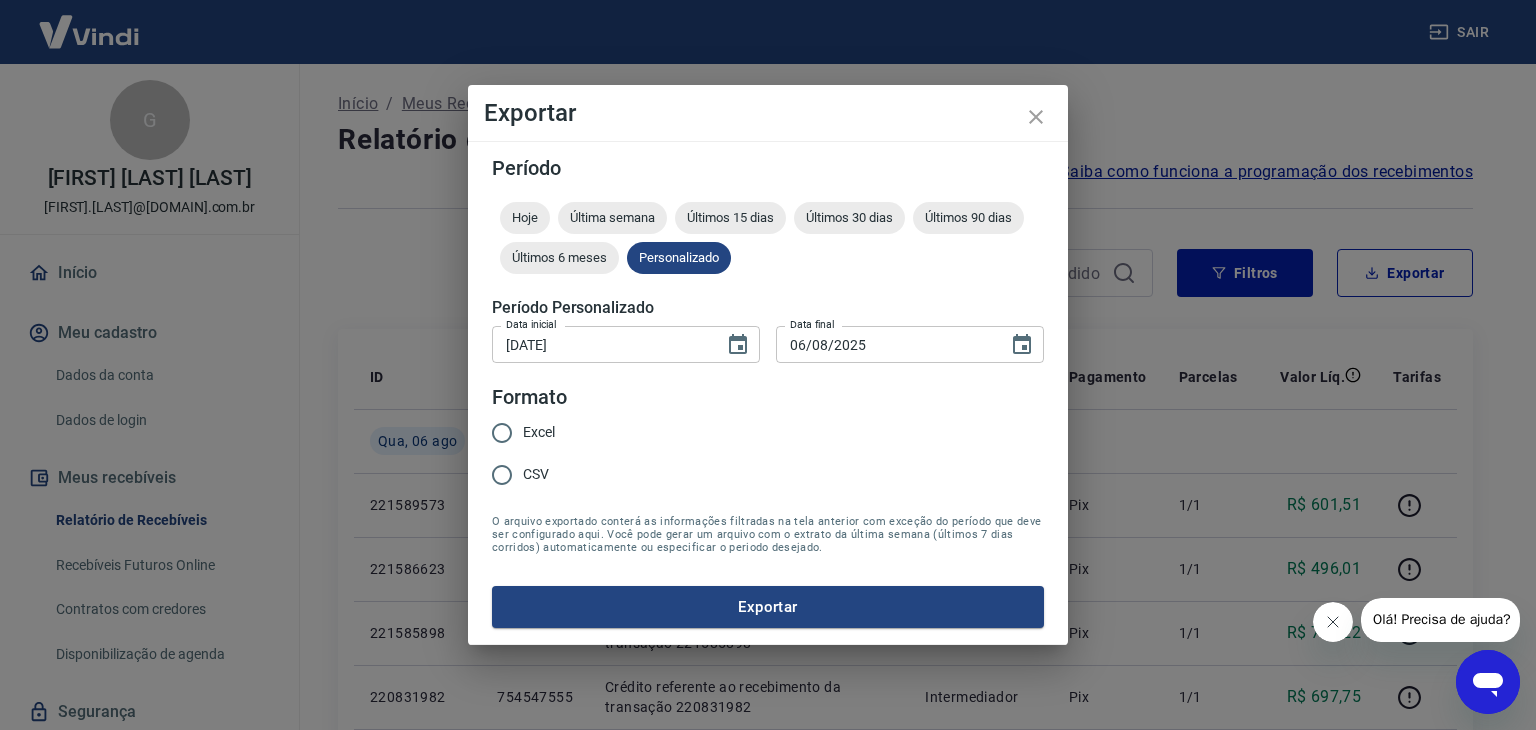 click on "Excel" at bounding box center [502, 433] 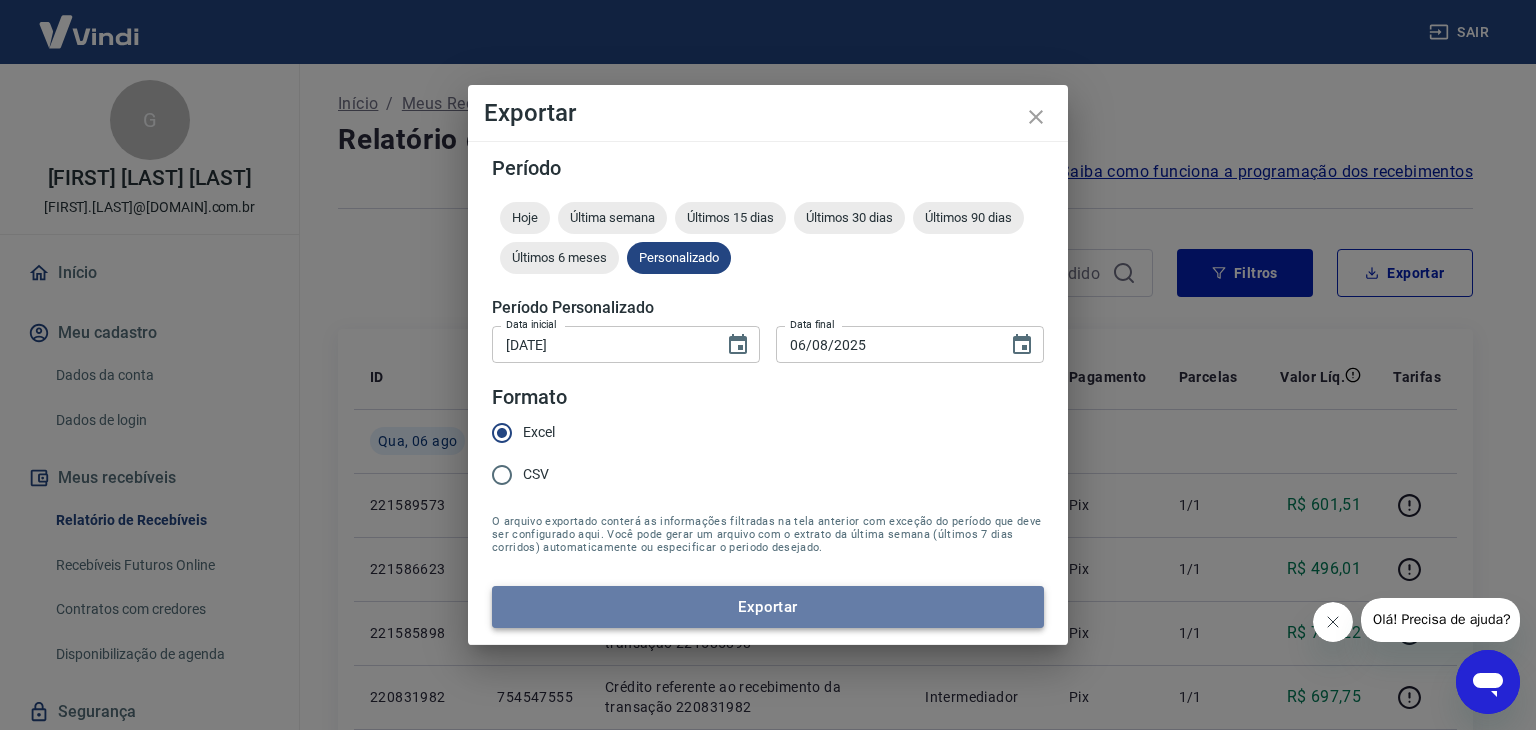 click on "Exportar" at bounding box center [768, 607] 